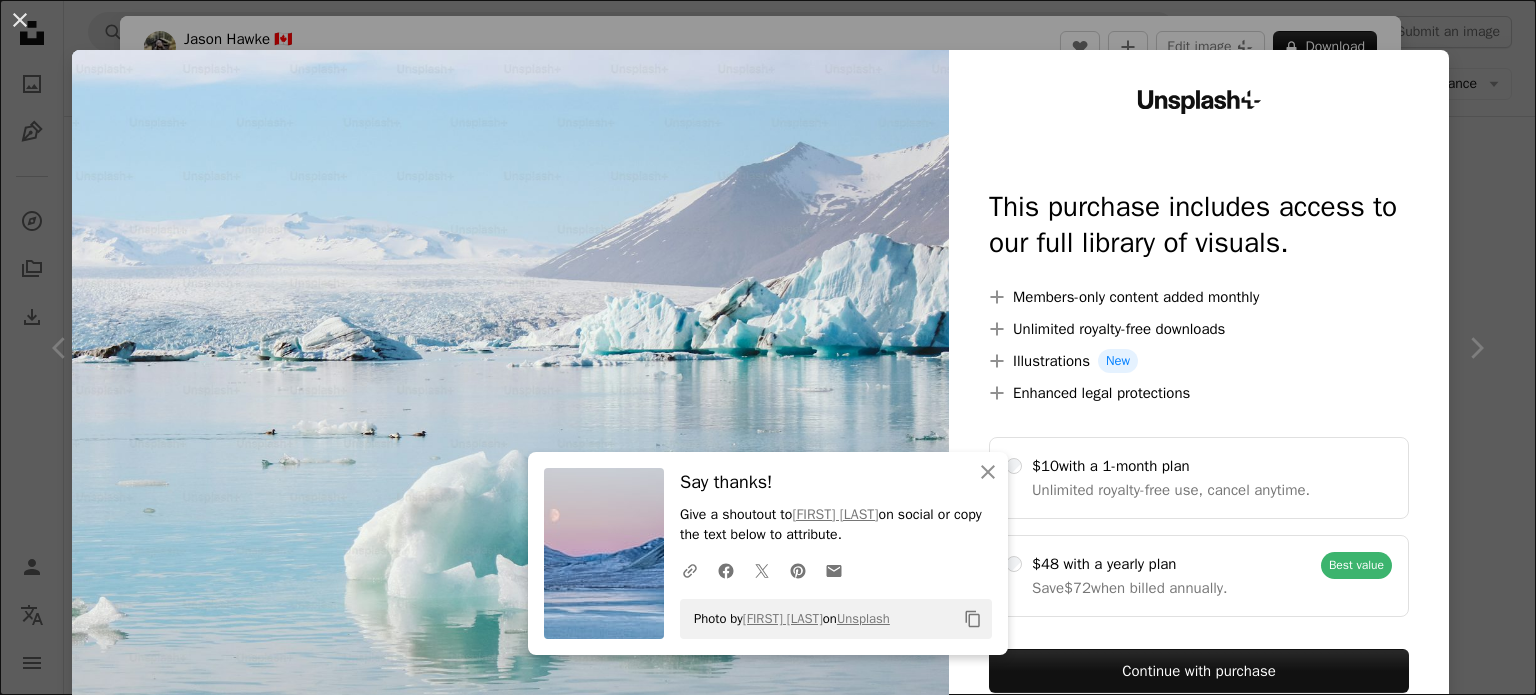 scroll, scrollTop: 0, scrollLeft: 0, axis: both 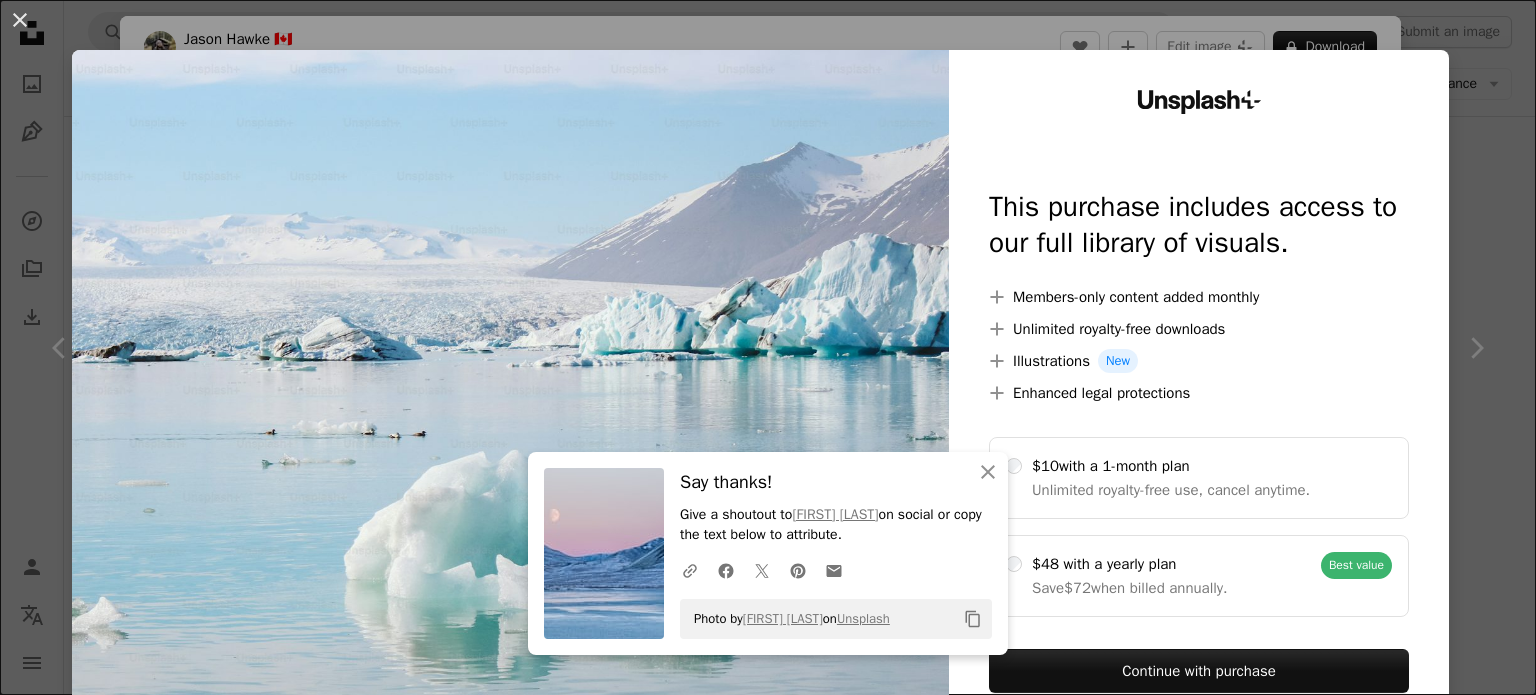 click at bounding box center [510, 407] 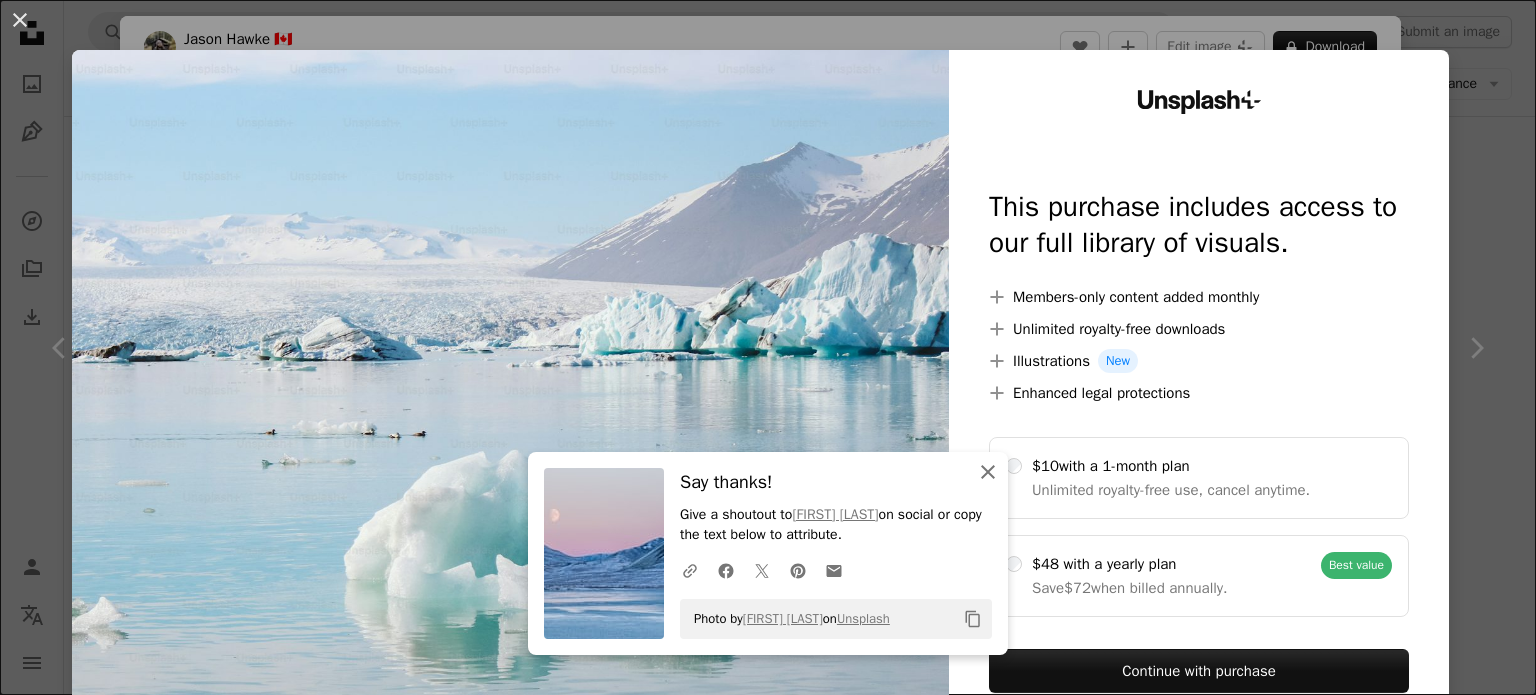 click on "An X shape" 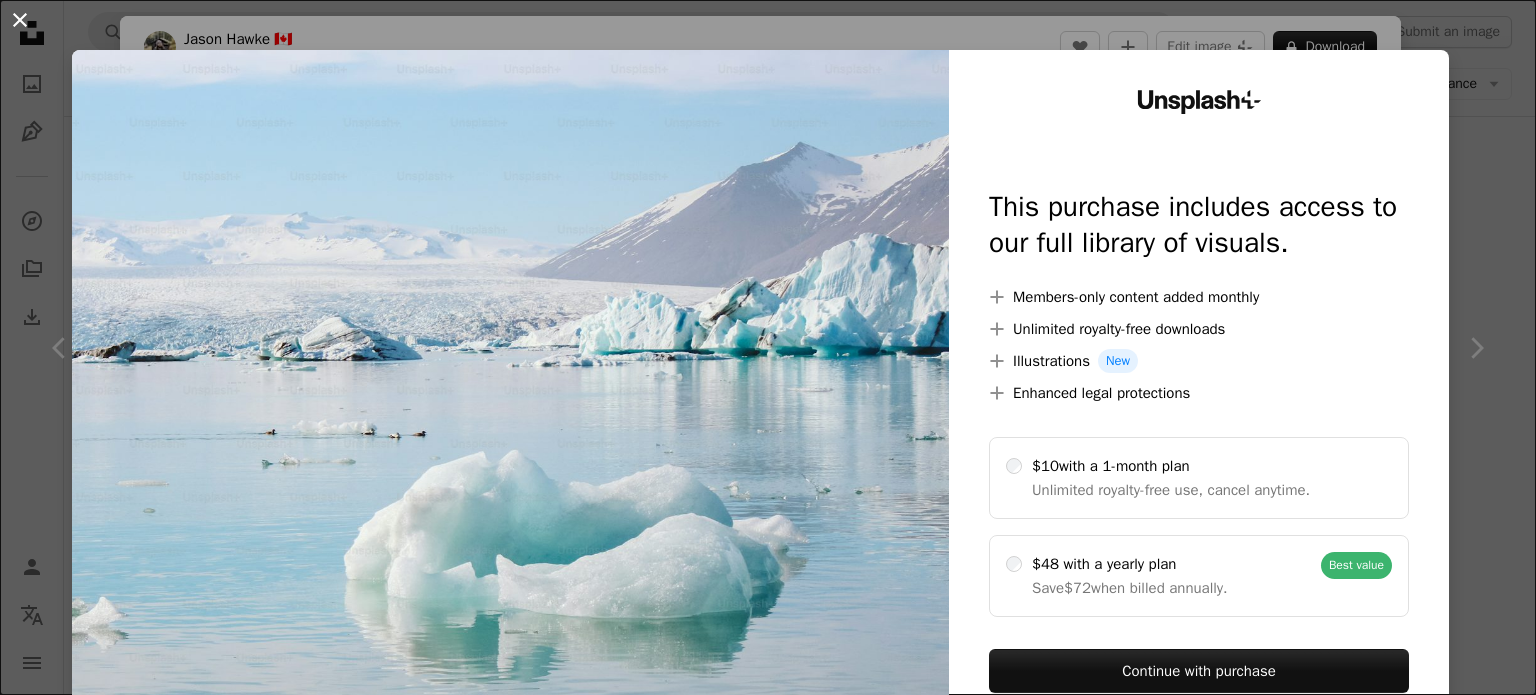click on "An X shape" at bounding box center [20, 20] 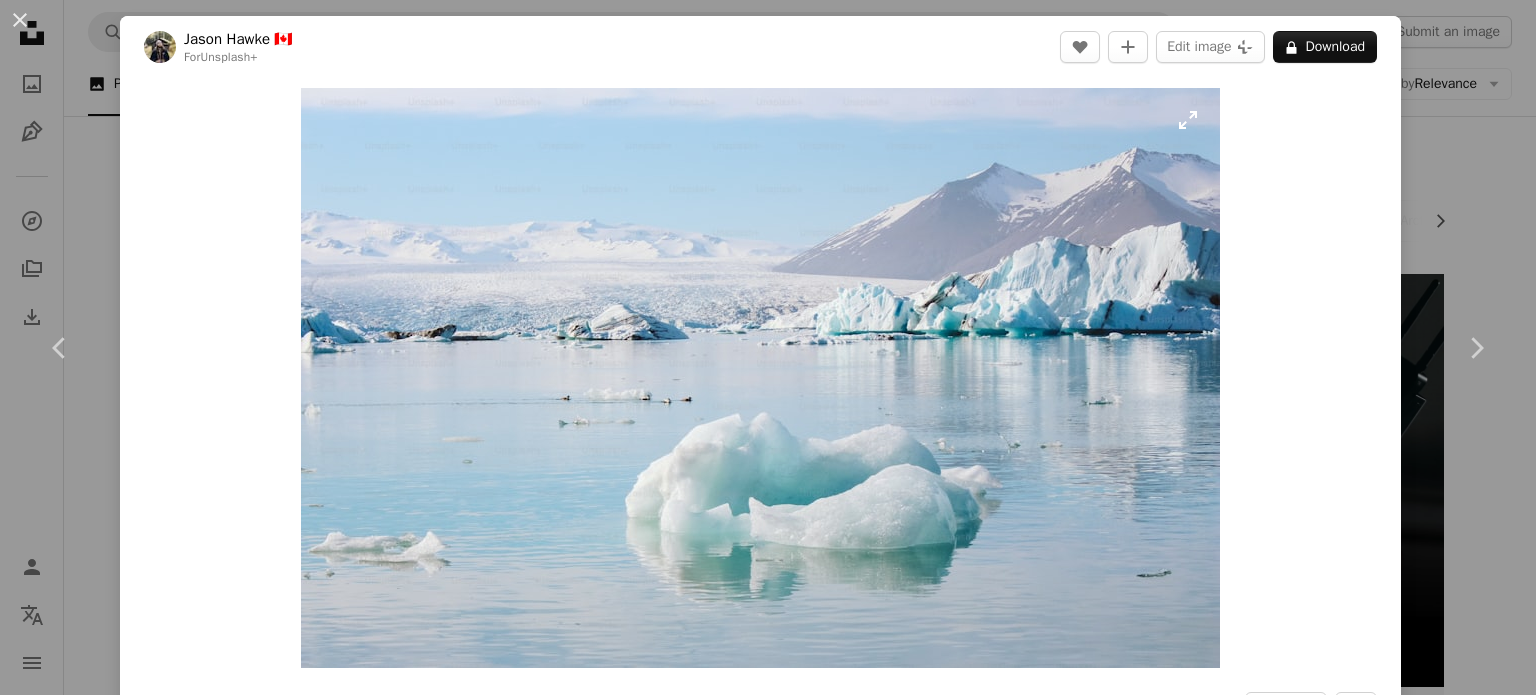 click at bounding box center (760, 378) 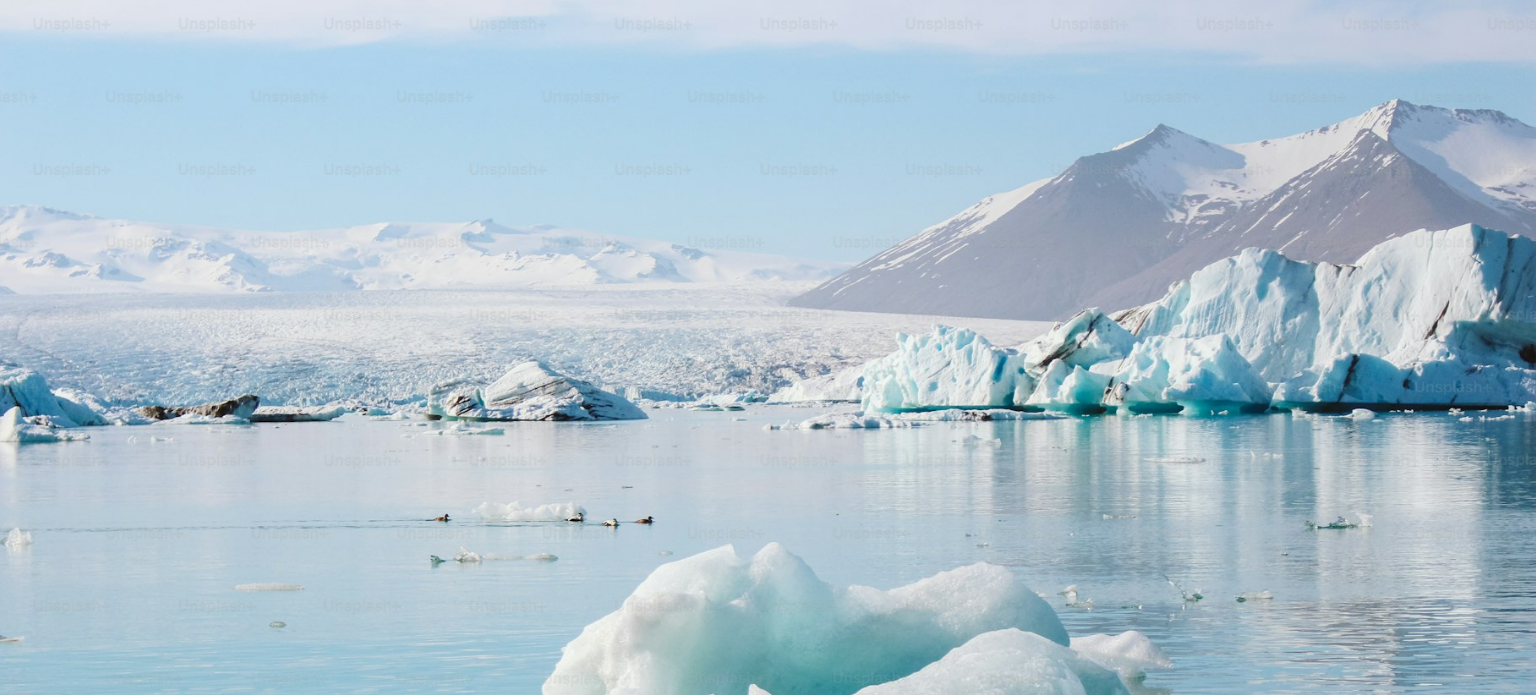scroll, scrollTop: 128, scrollLeft: 0, axis: vertical 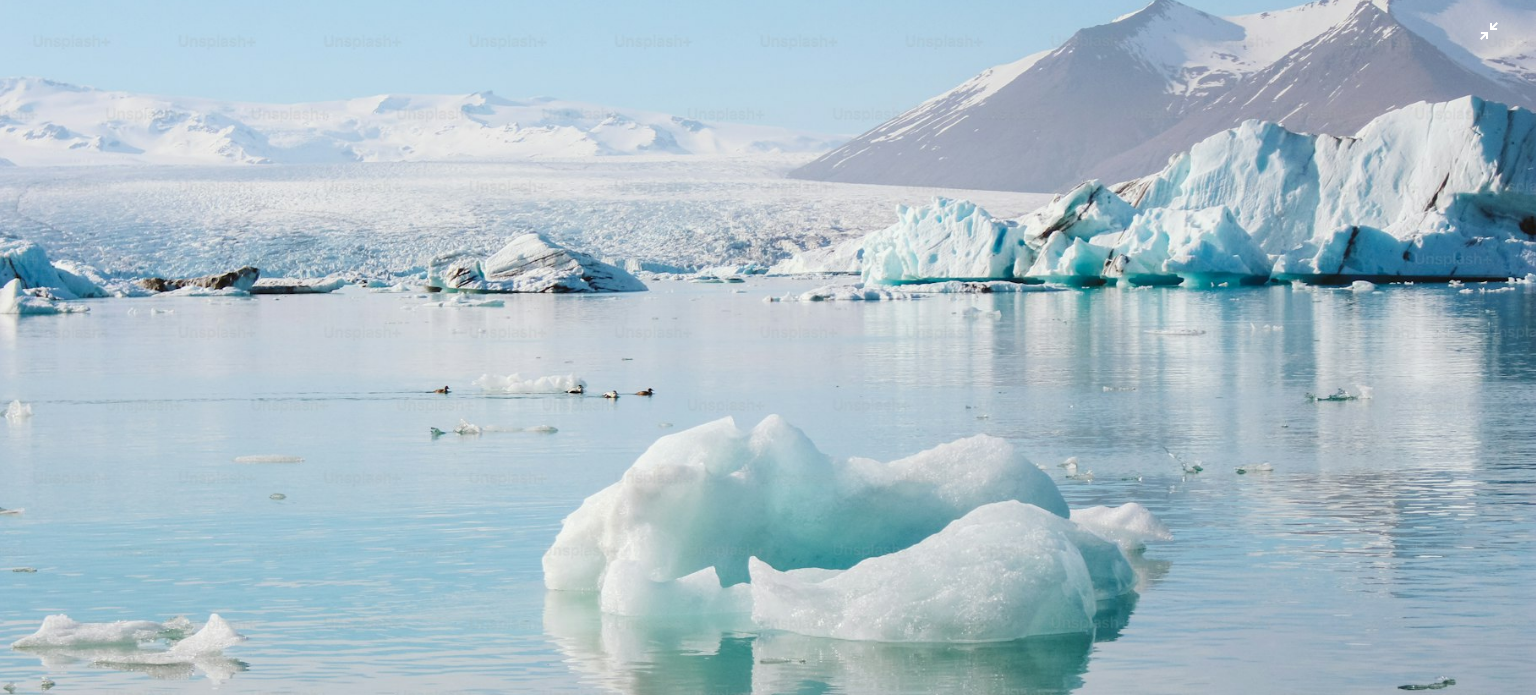 click at bounding box center [768, 356] 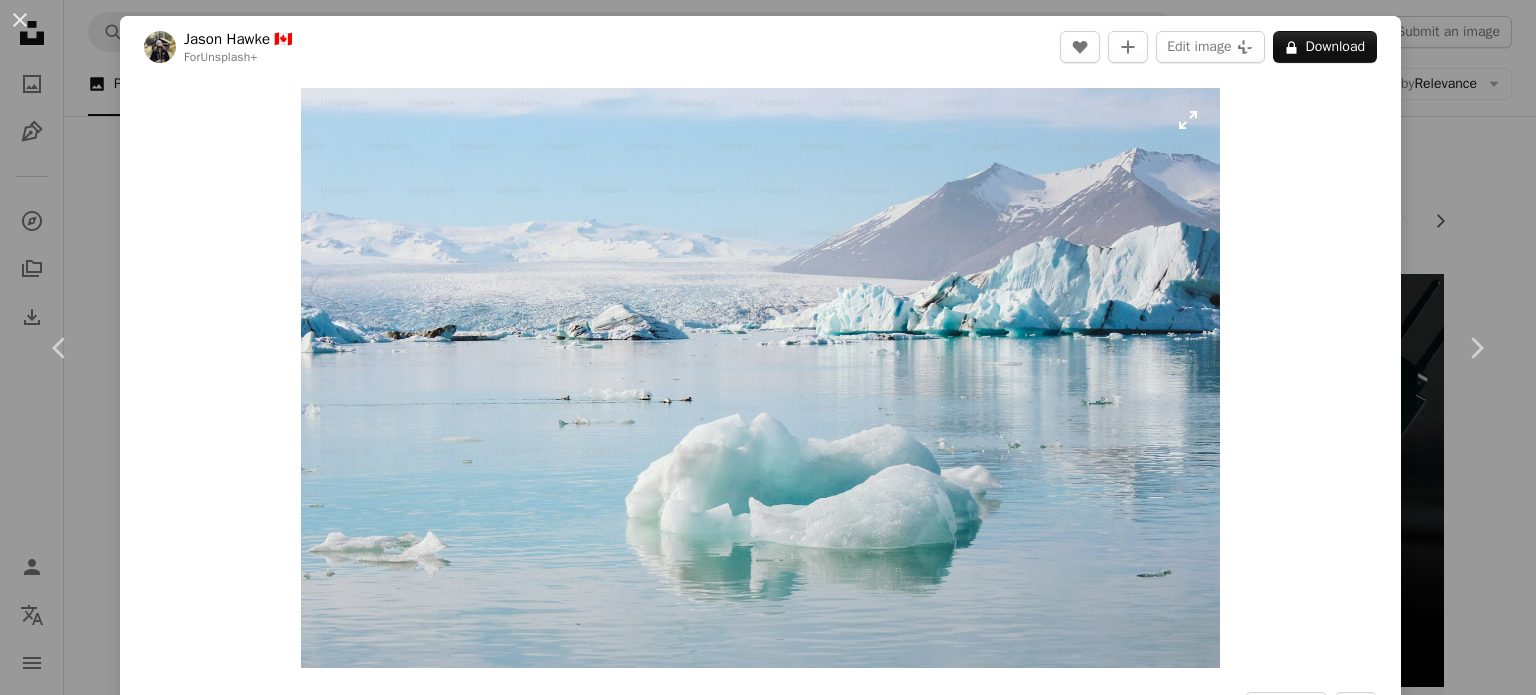 click at bounding box center [760, 378] 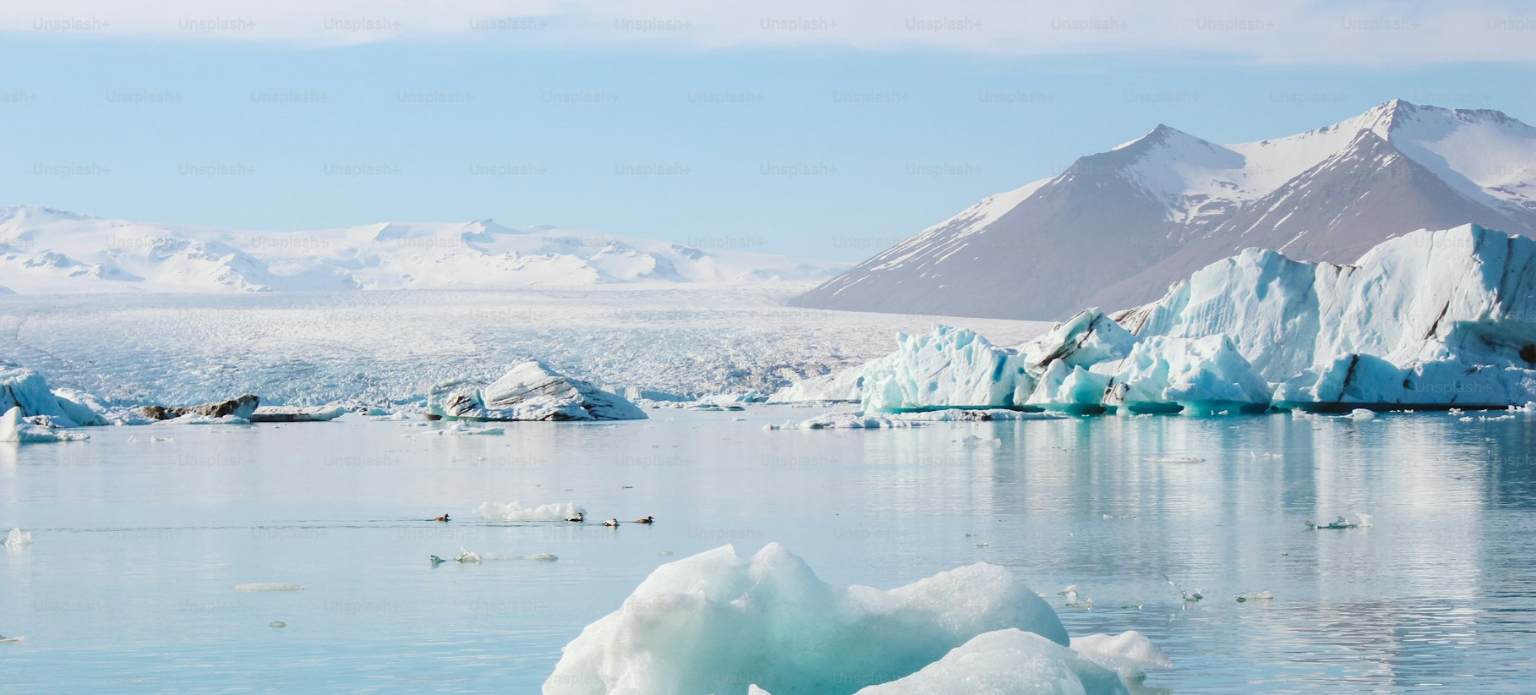 scroll, scrollTop: 128, scrollLeft: 0, axis: vertical 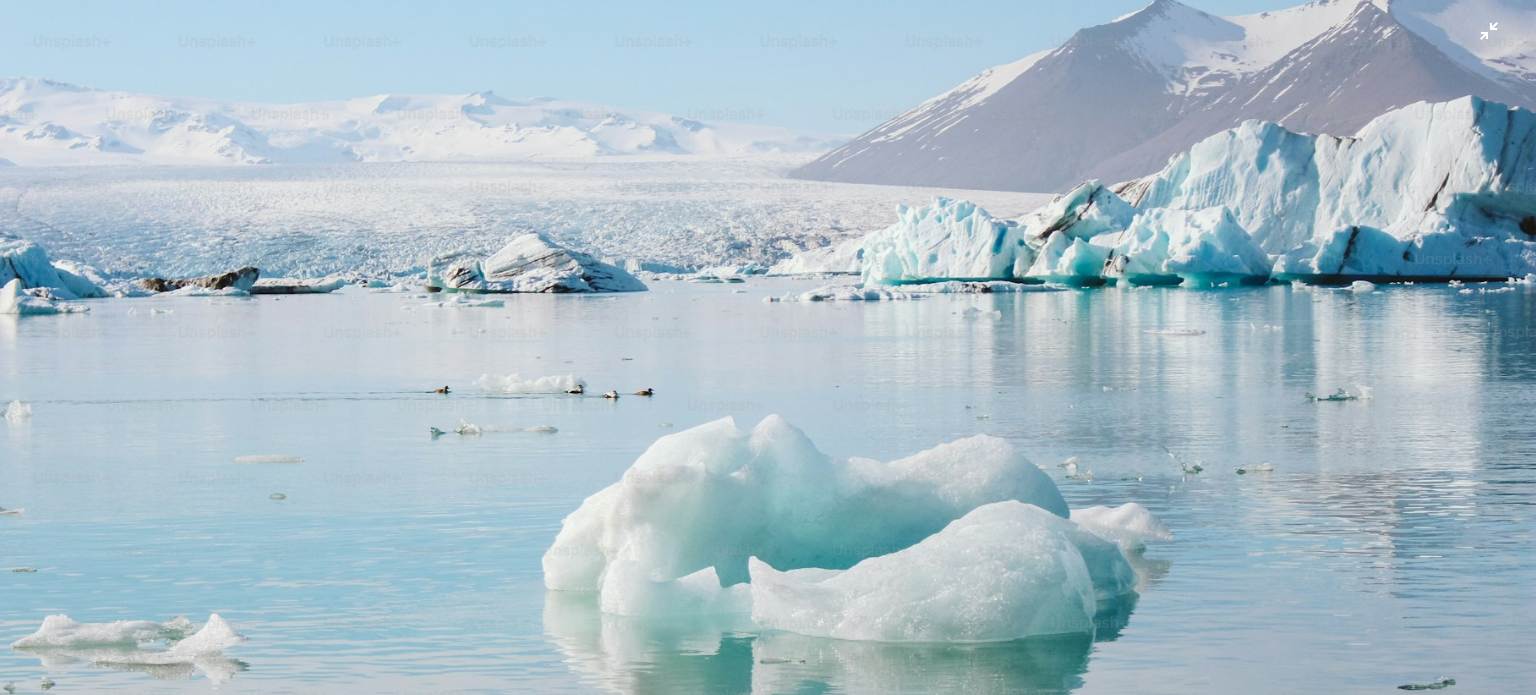 click at bounding box center [768, 356] 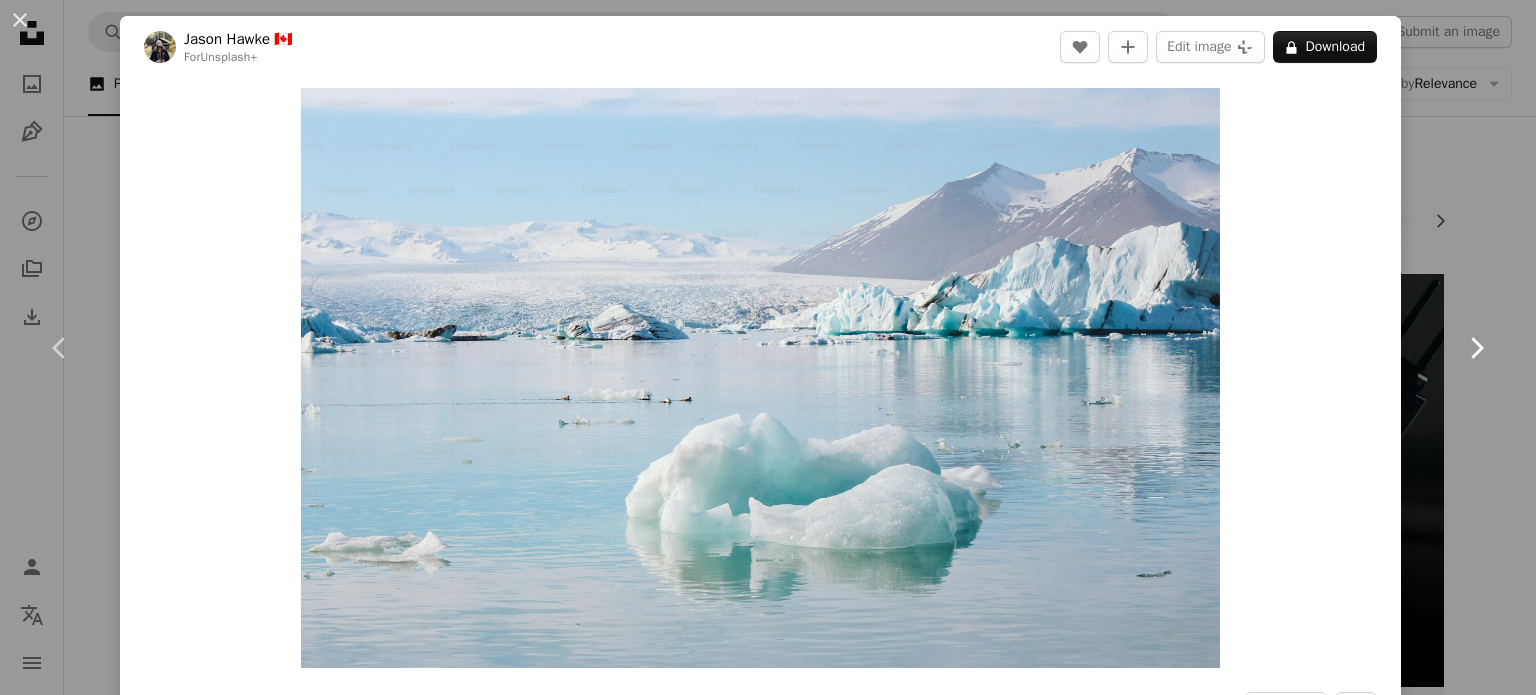 click on "Chevron right" 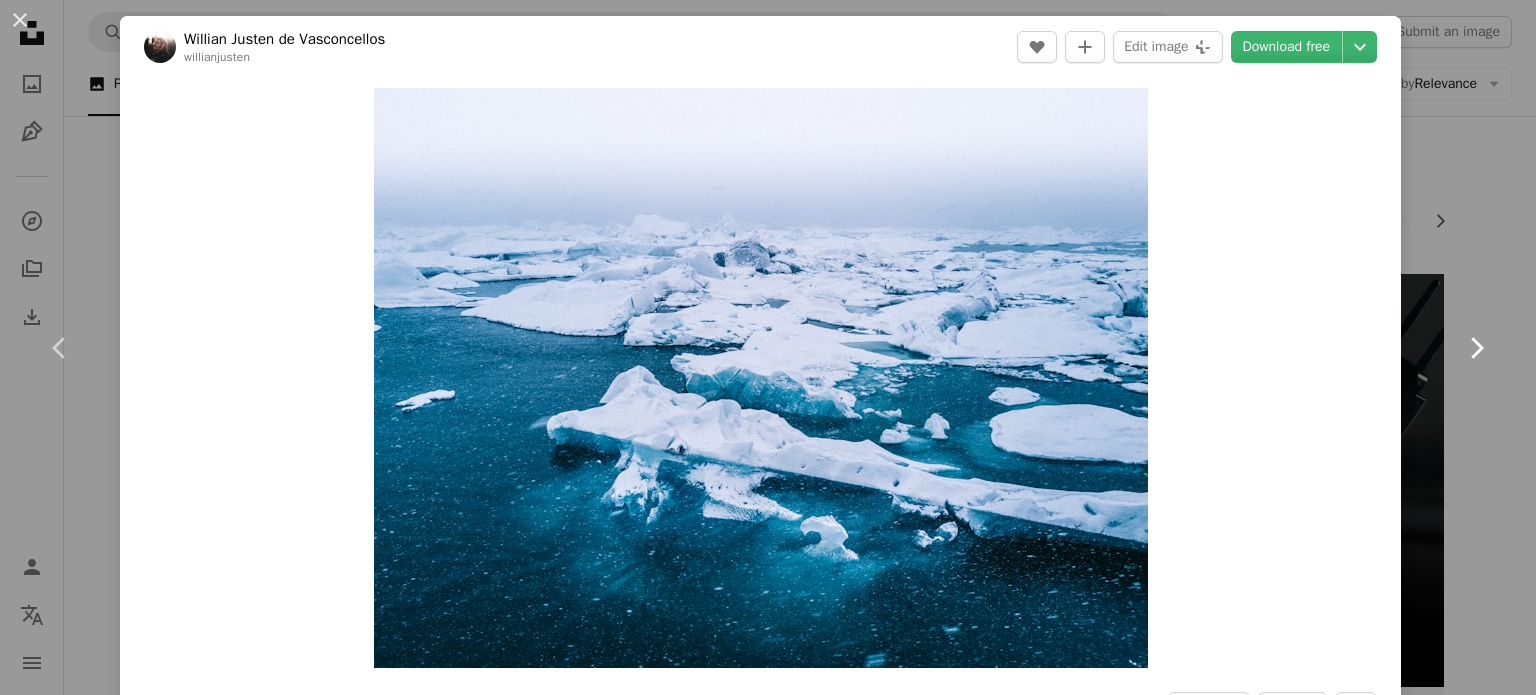 click on "Chevron right" 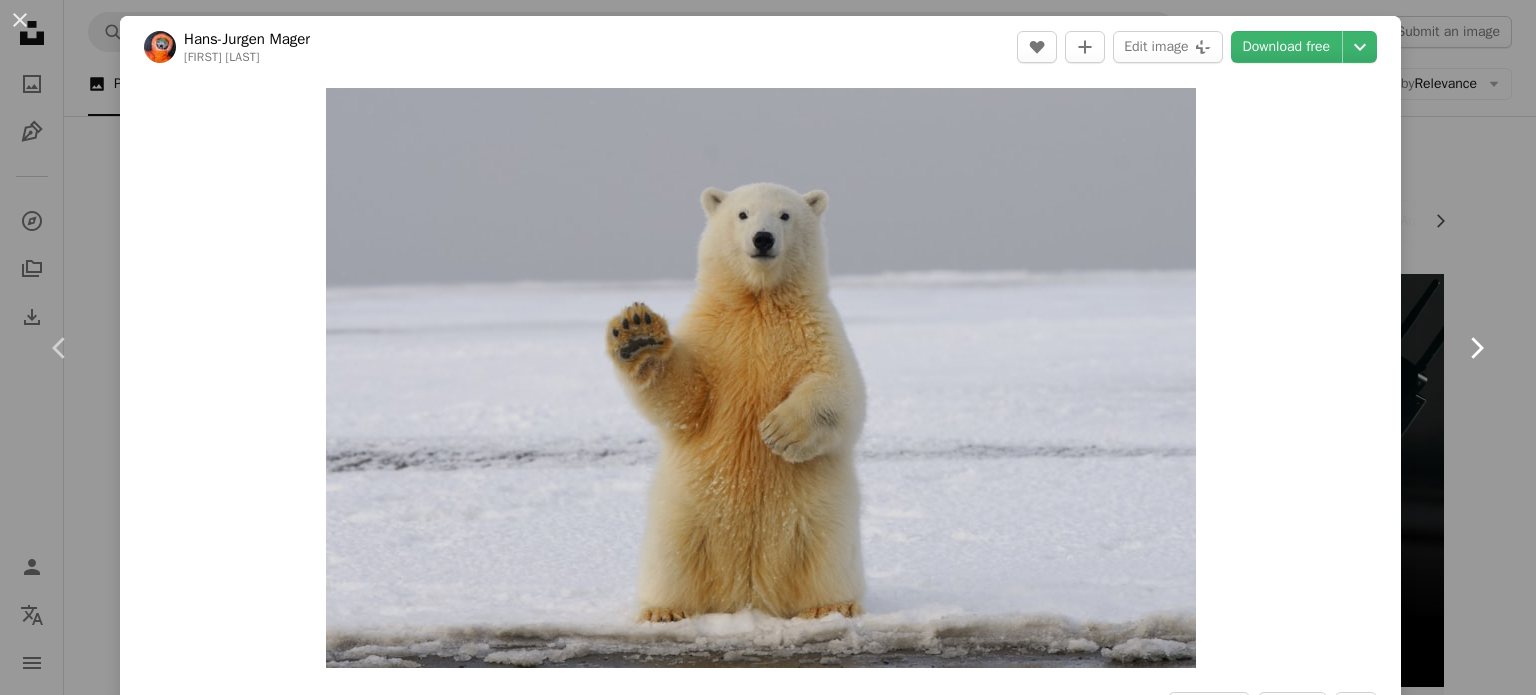 click on "Chevron right" 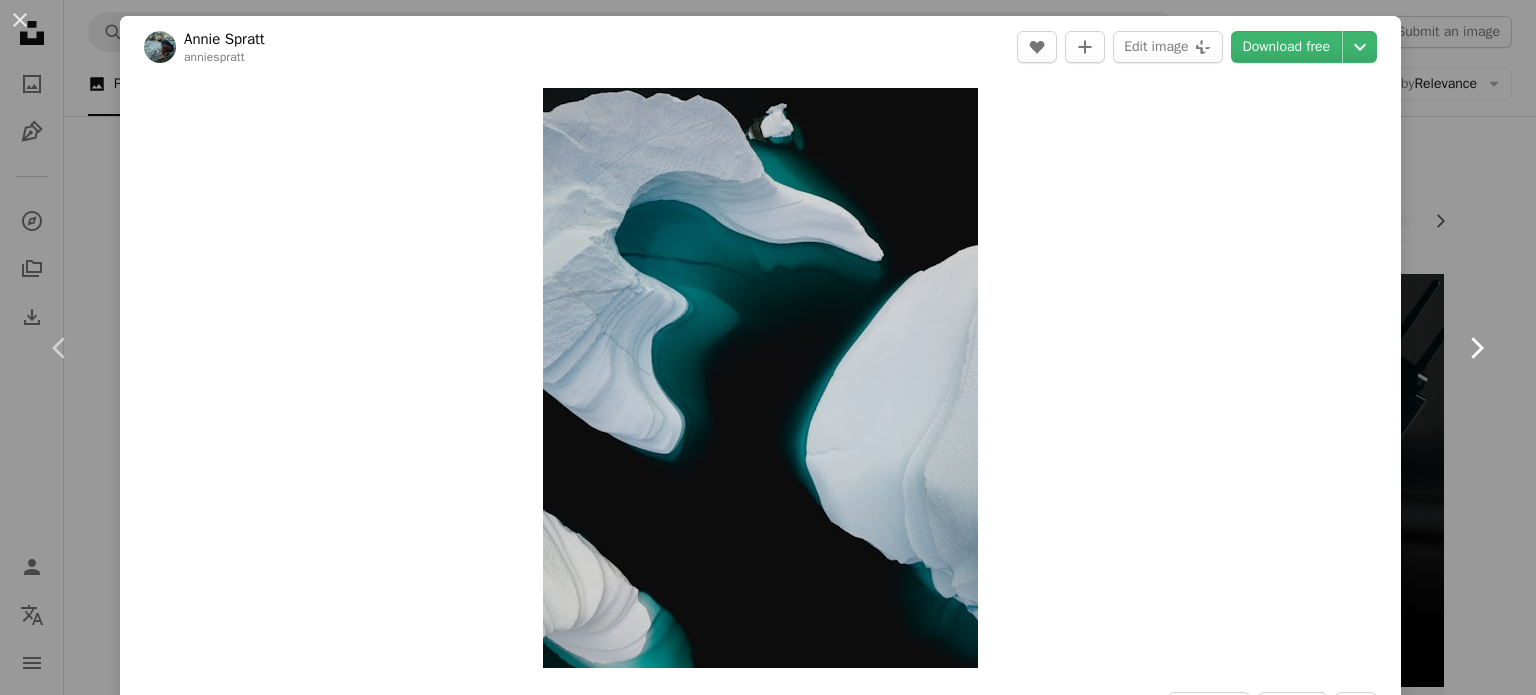 click on "Chevron right" 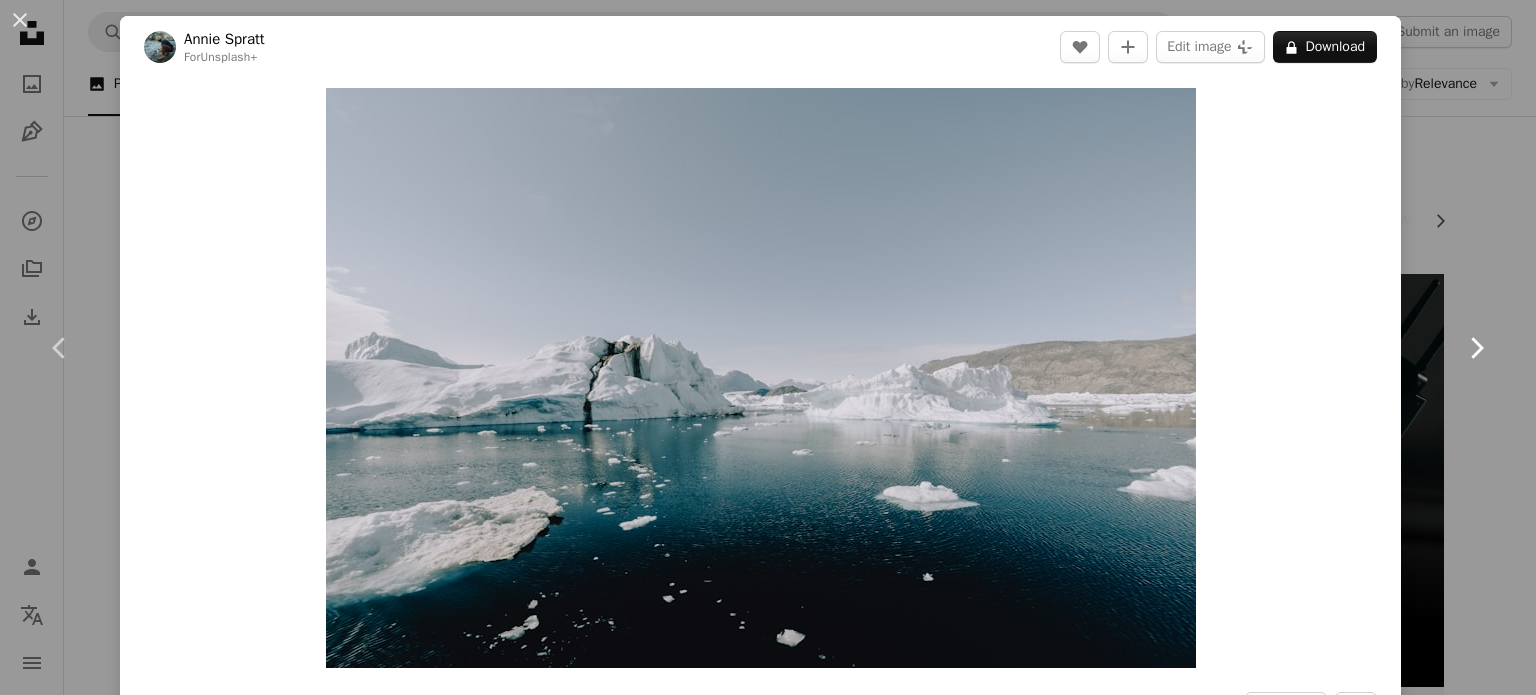 click on "Chevron right" 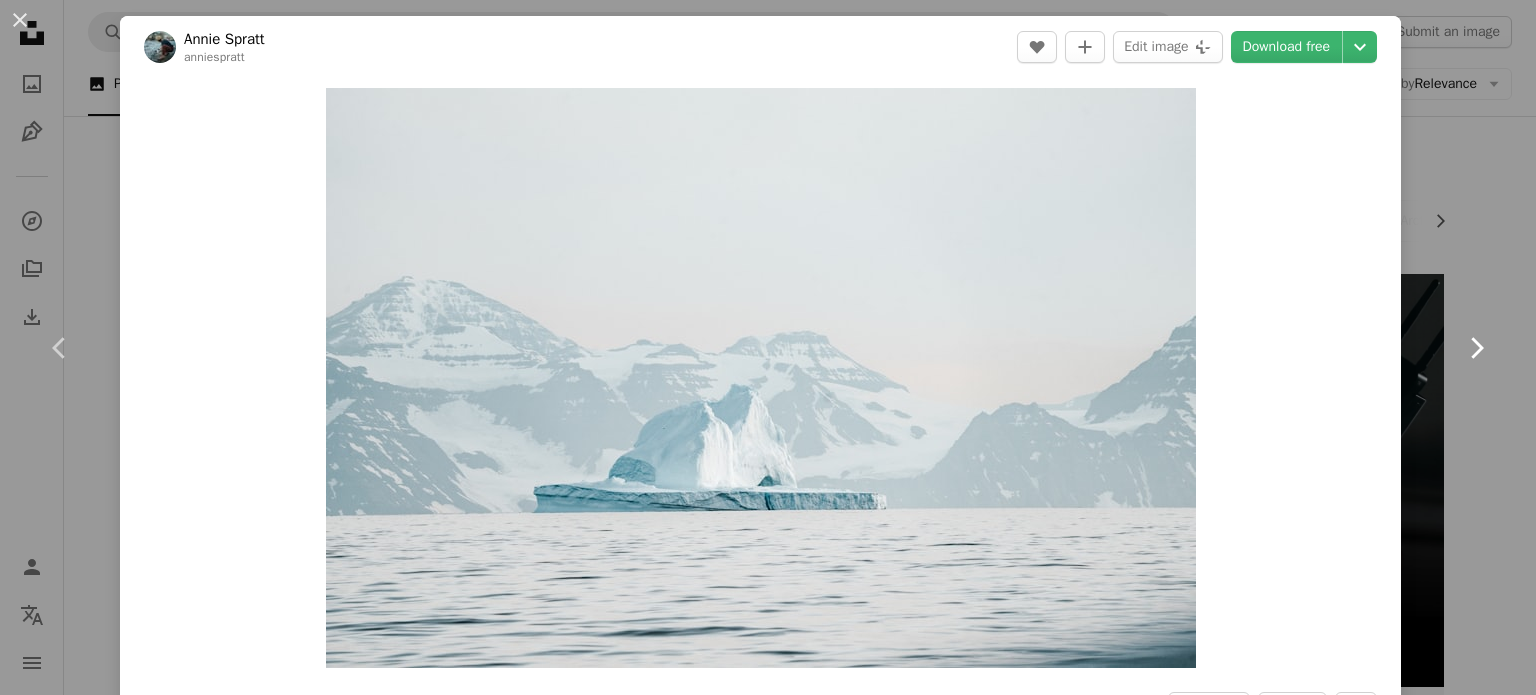 click on "Chevron right" 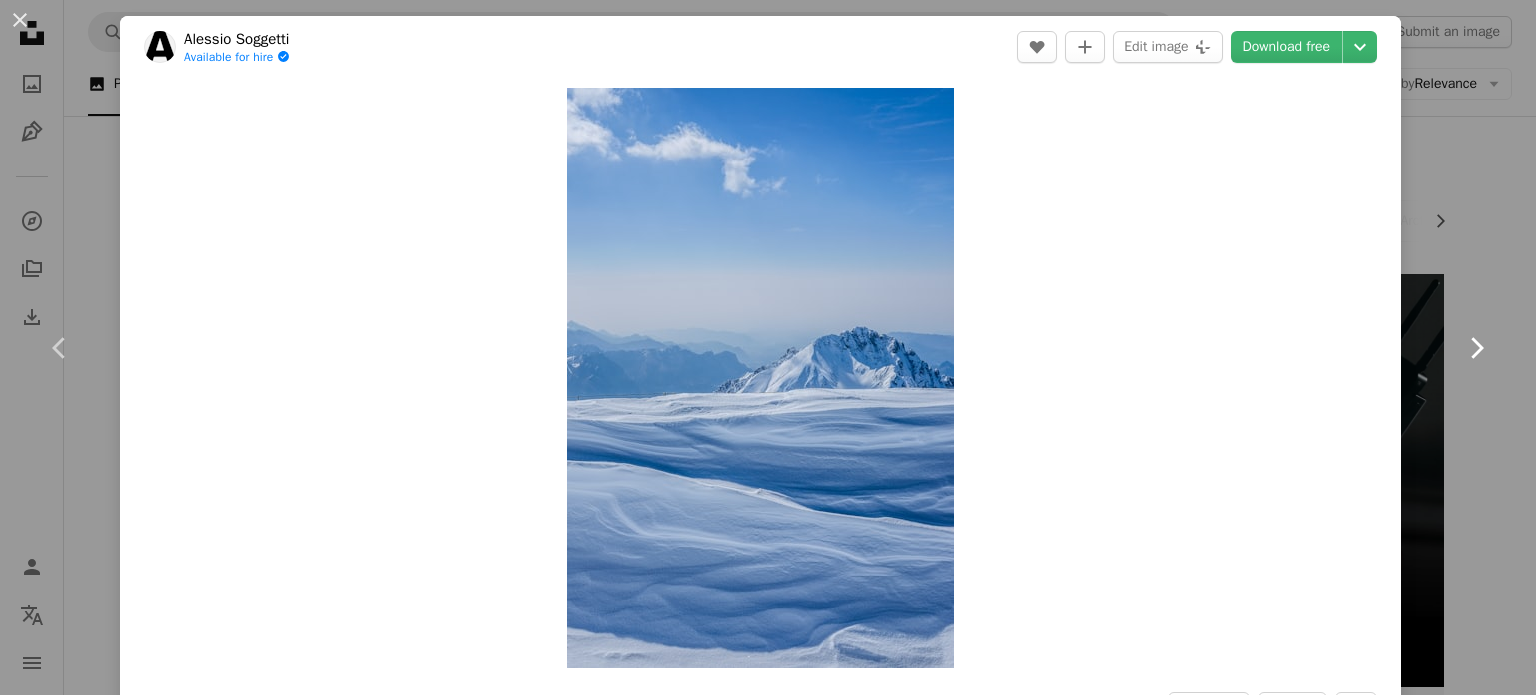 click on "Chevron right" 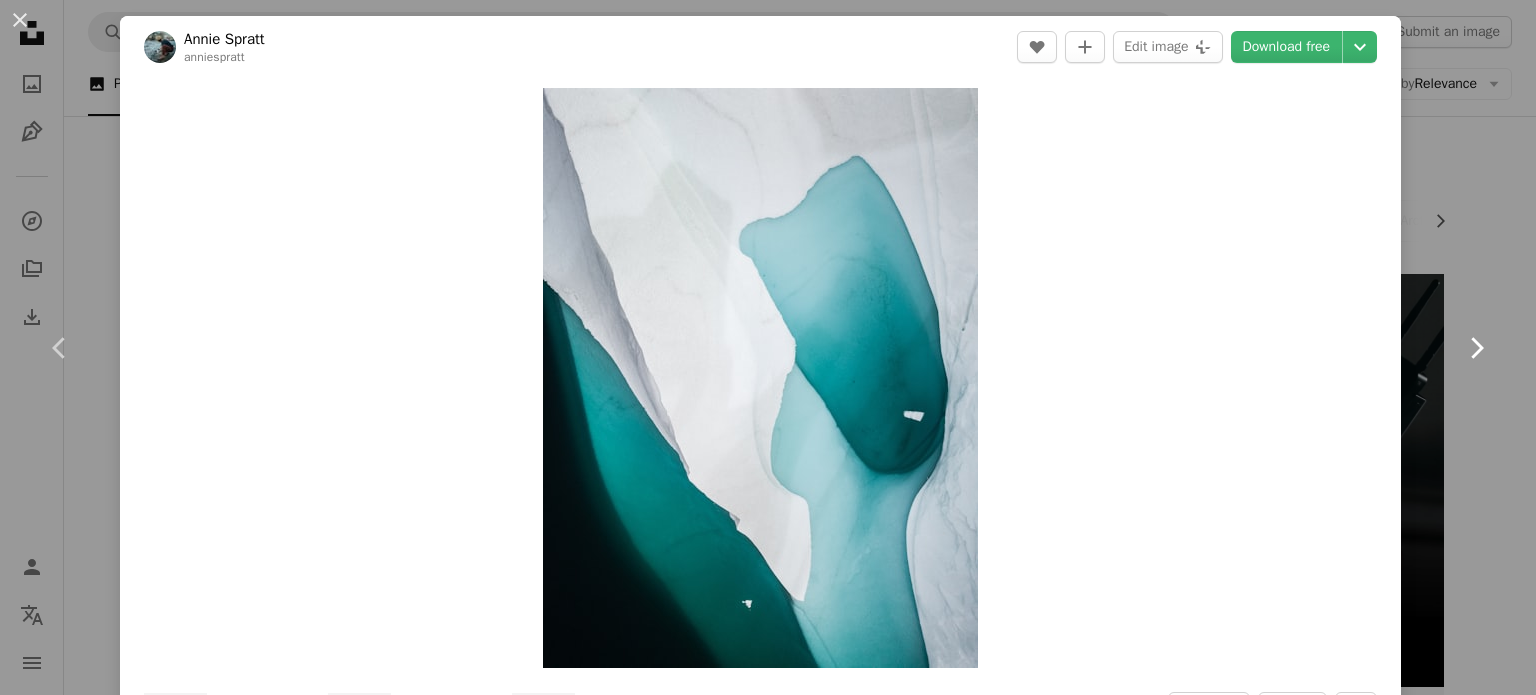 click on "Chevron right" 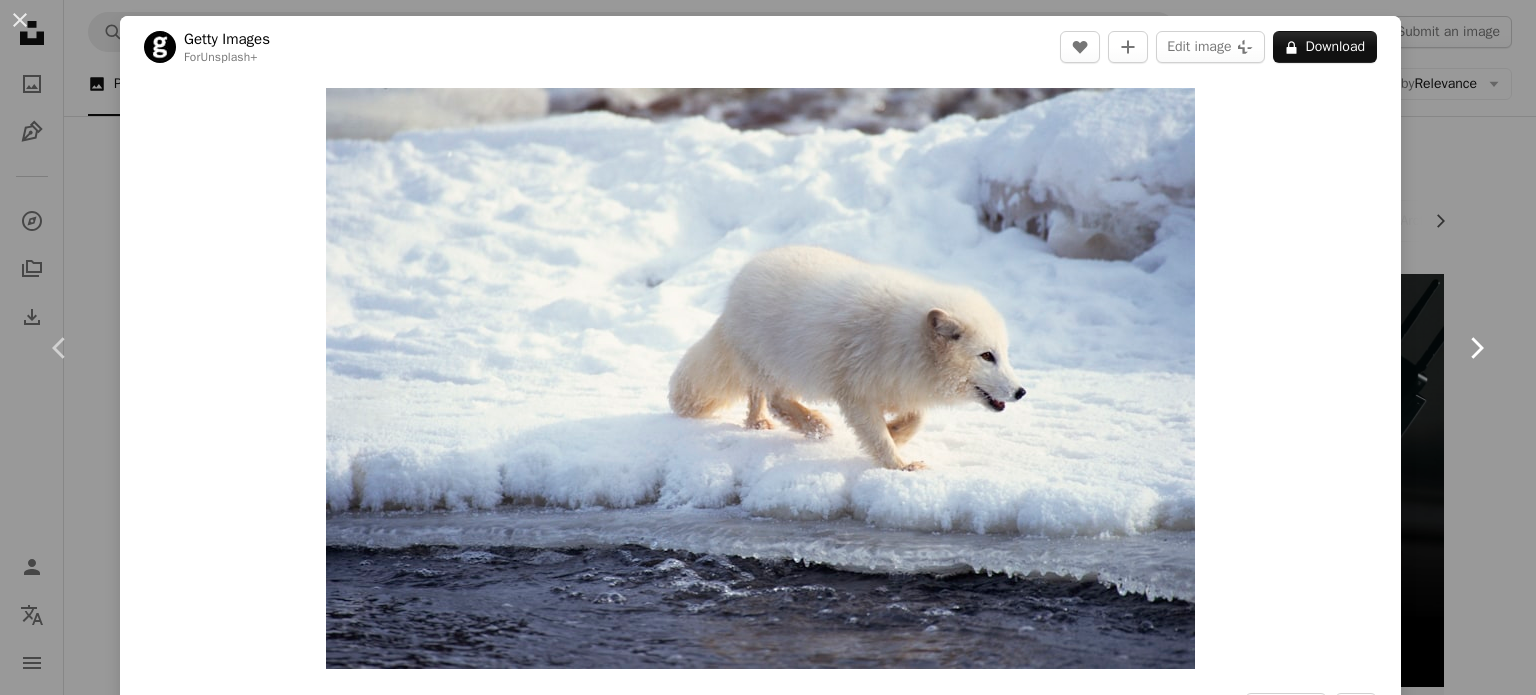 click on "Chevron right" 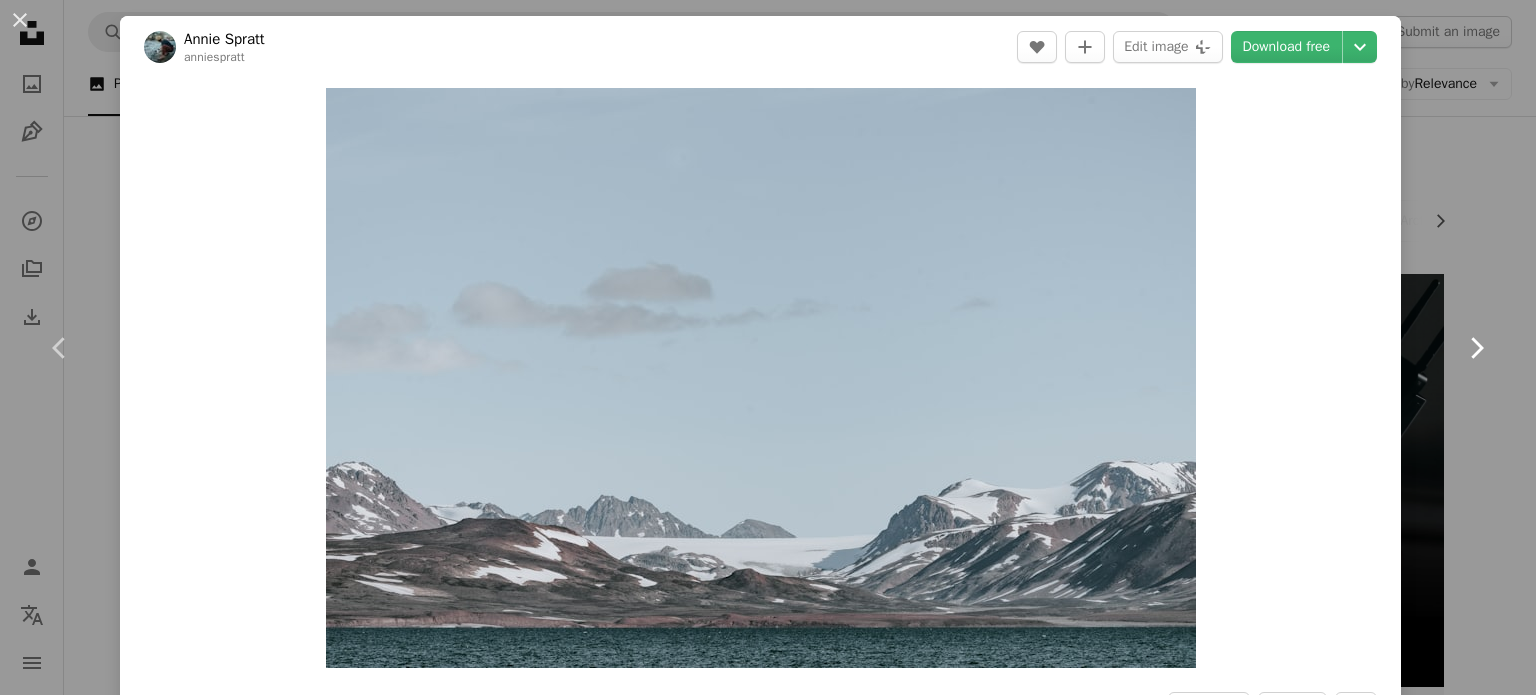 click on "Chevron right" 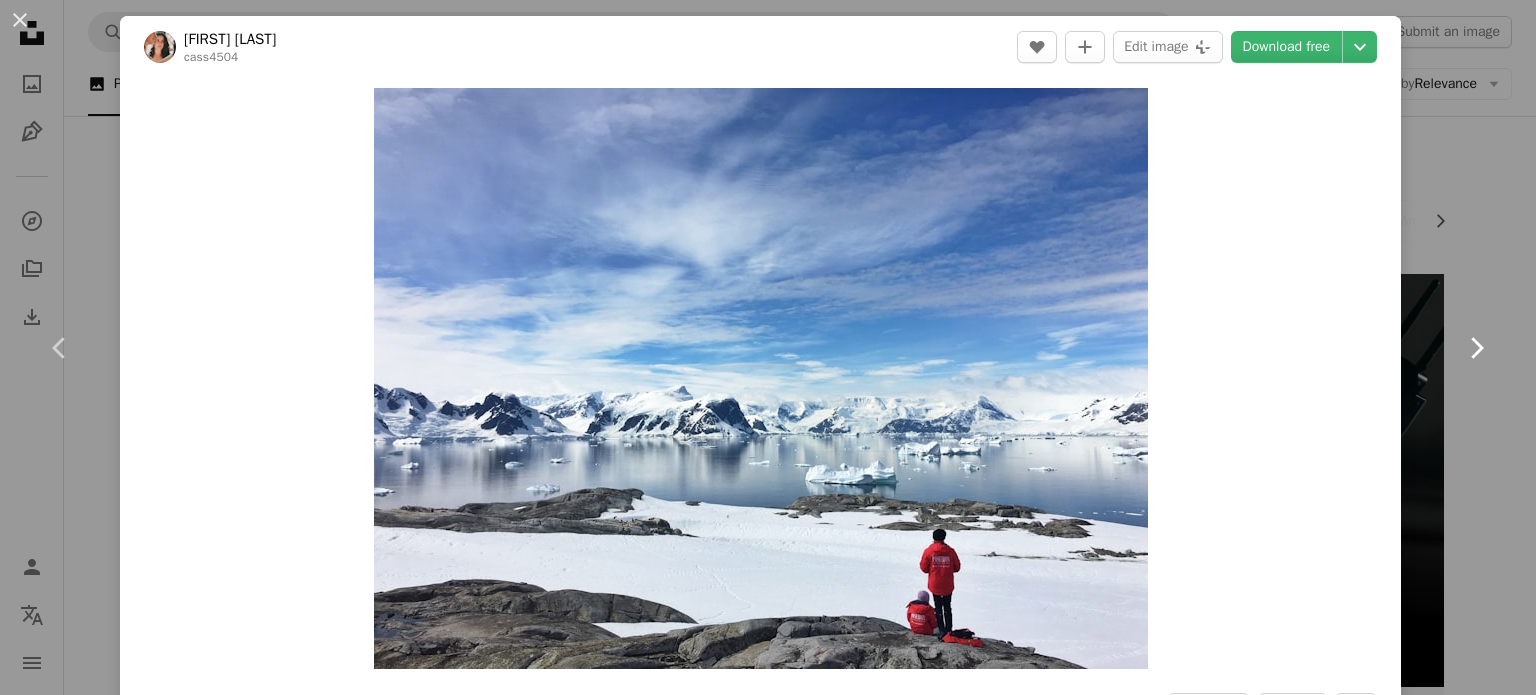 click on "Chevron right" 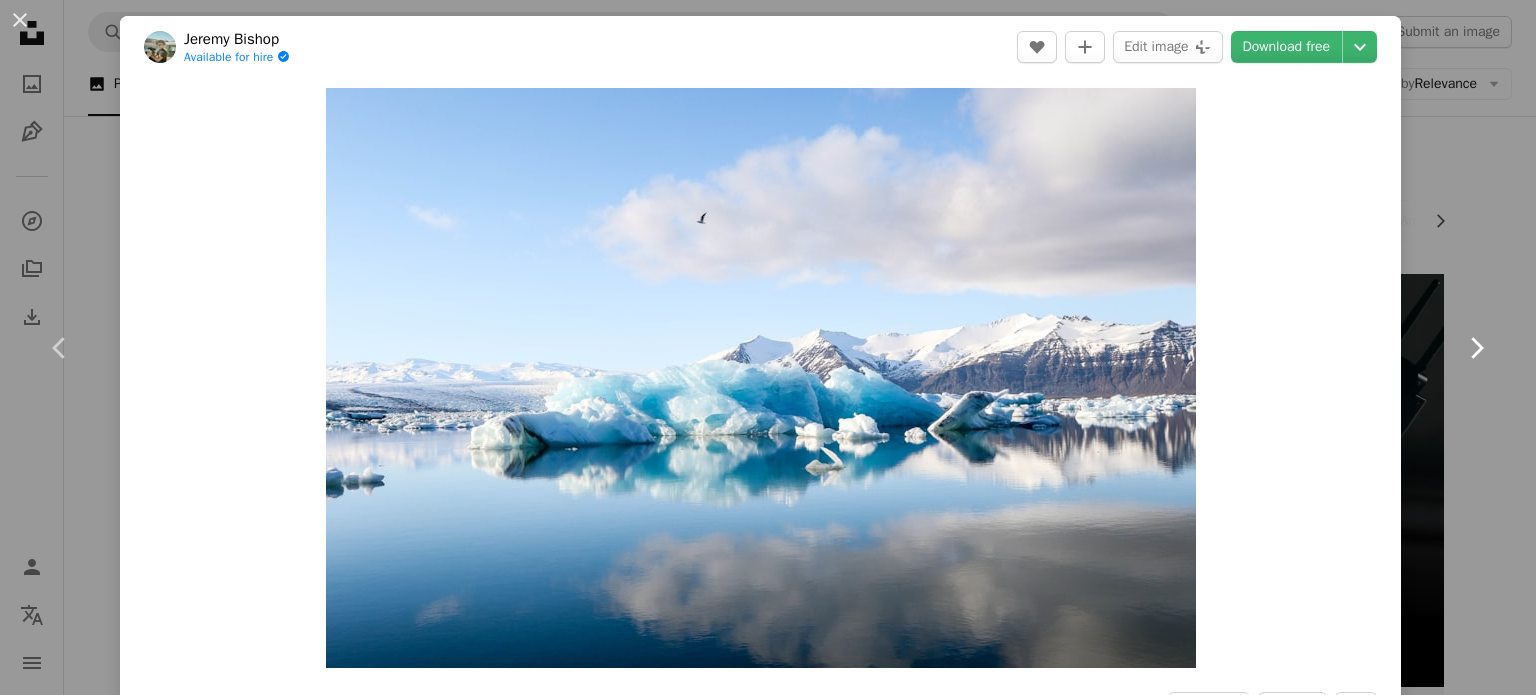 click on "Chevron right" 